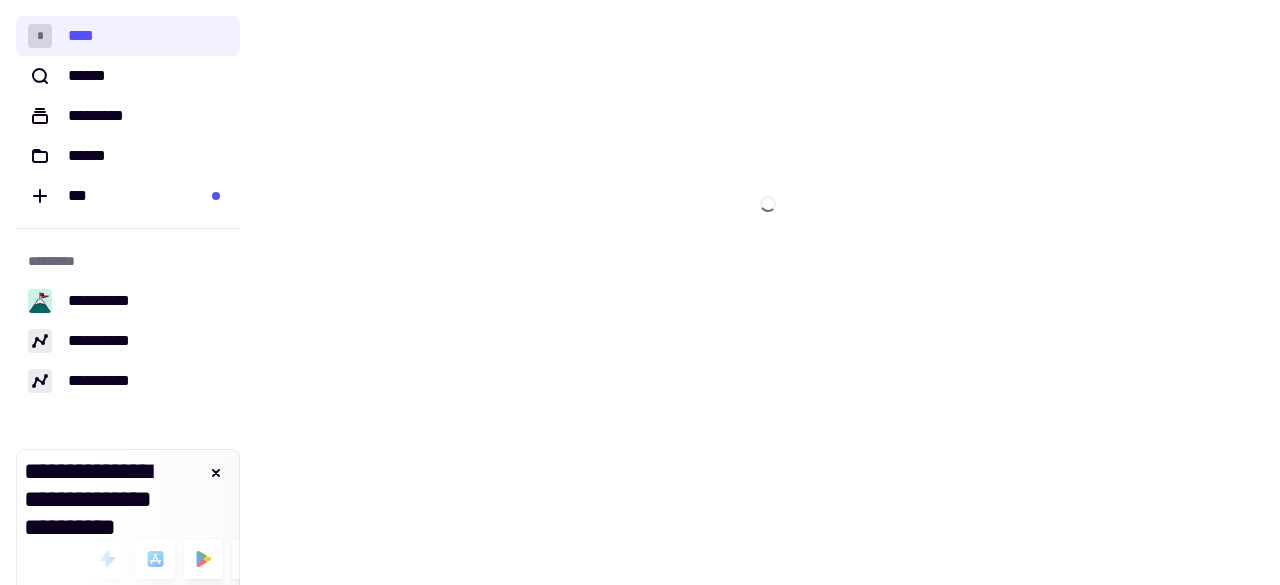 scroll, scrollTop: 0, scrollLeft: 0, axis: both 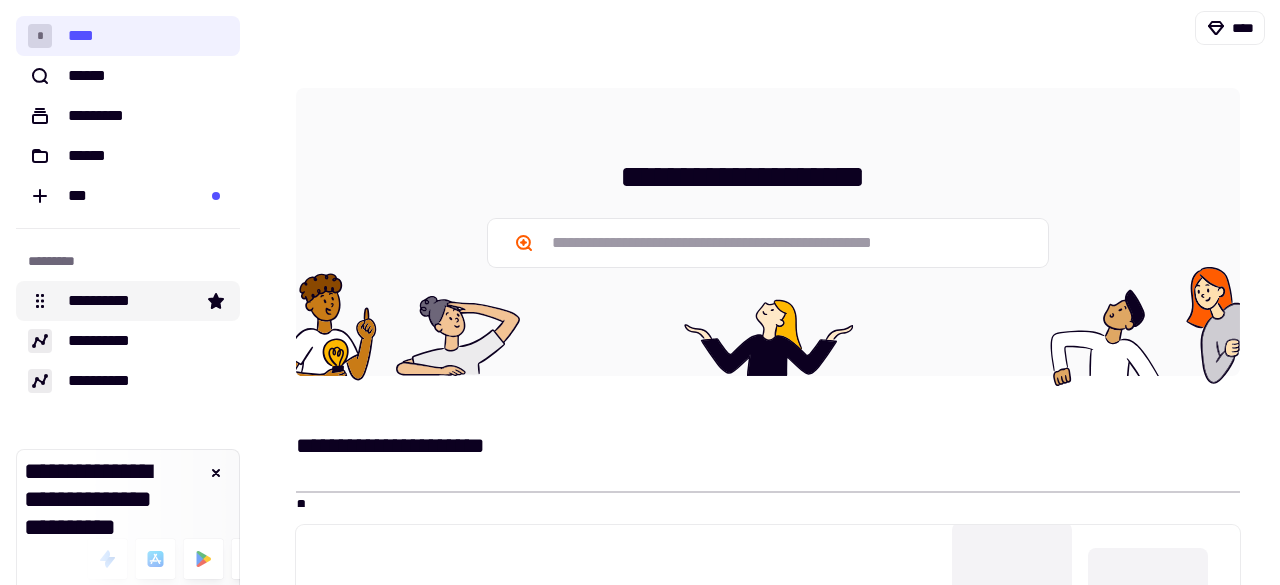 click on "**********" 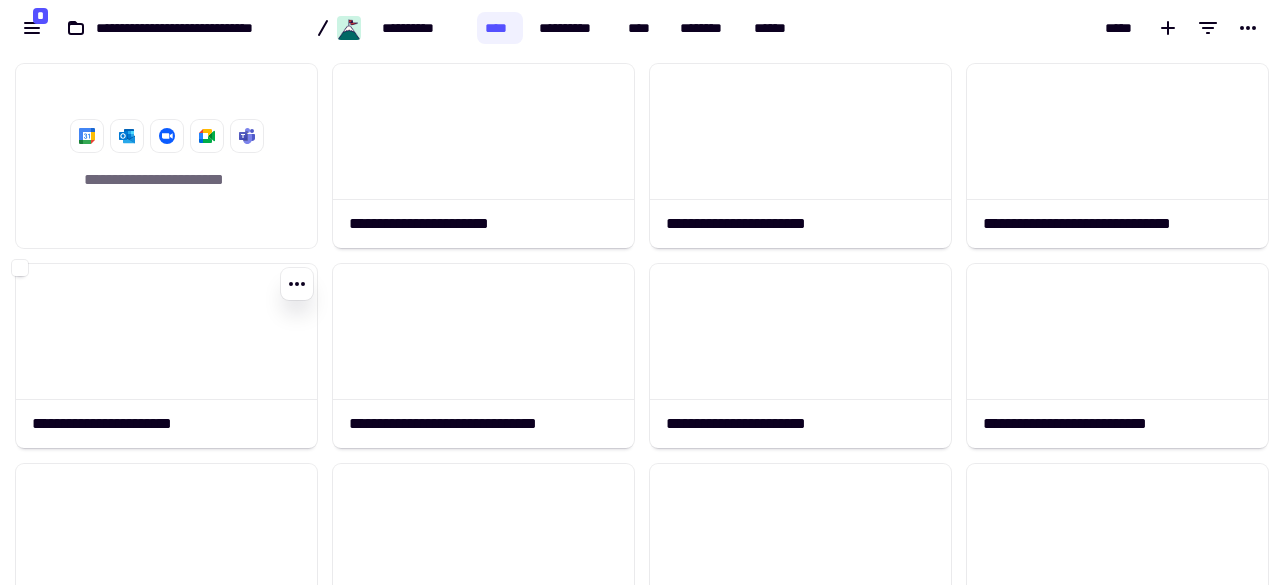 scroll, scrollTop: 16, scrollLeft: 16, axis: both 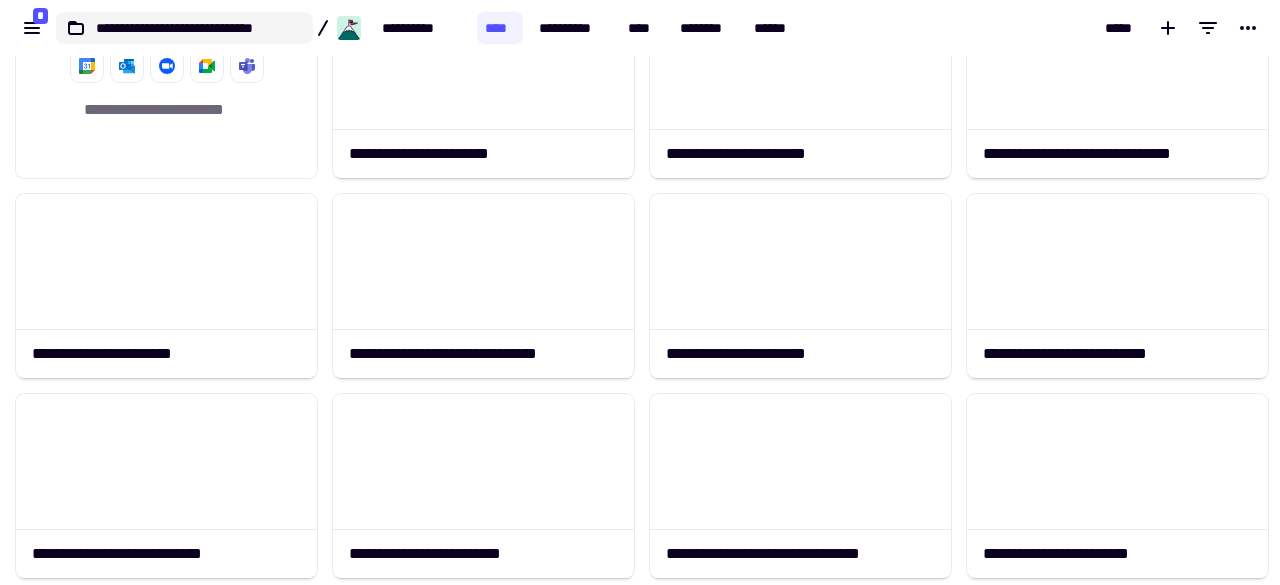 click on "**********" 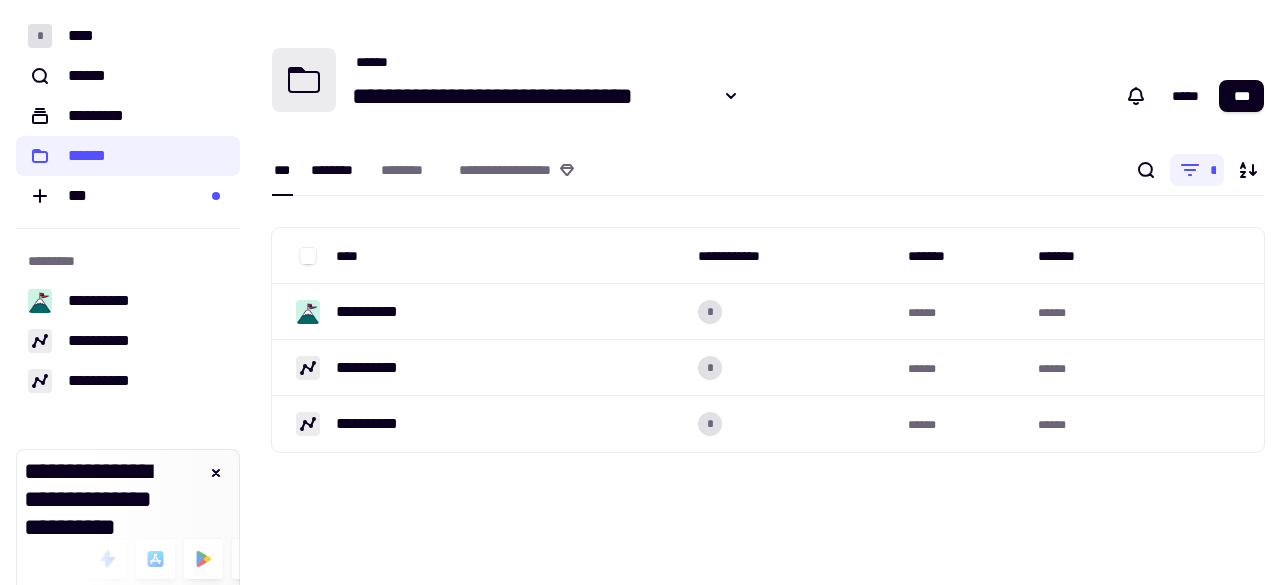 click on "********" at bounding box center [336, 170] 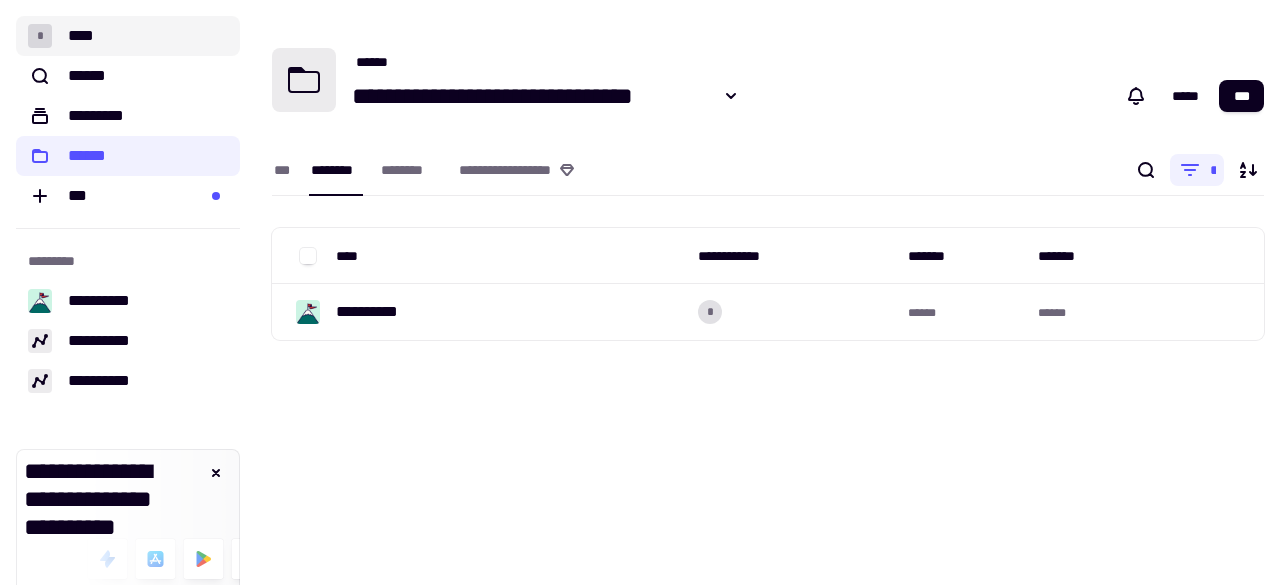 click on "* ****" 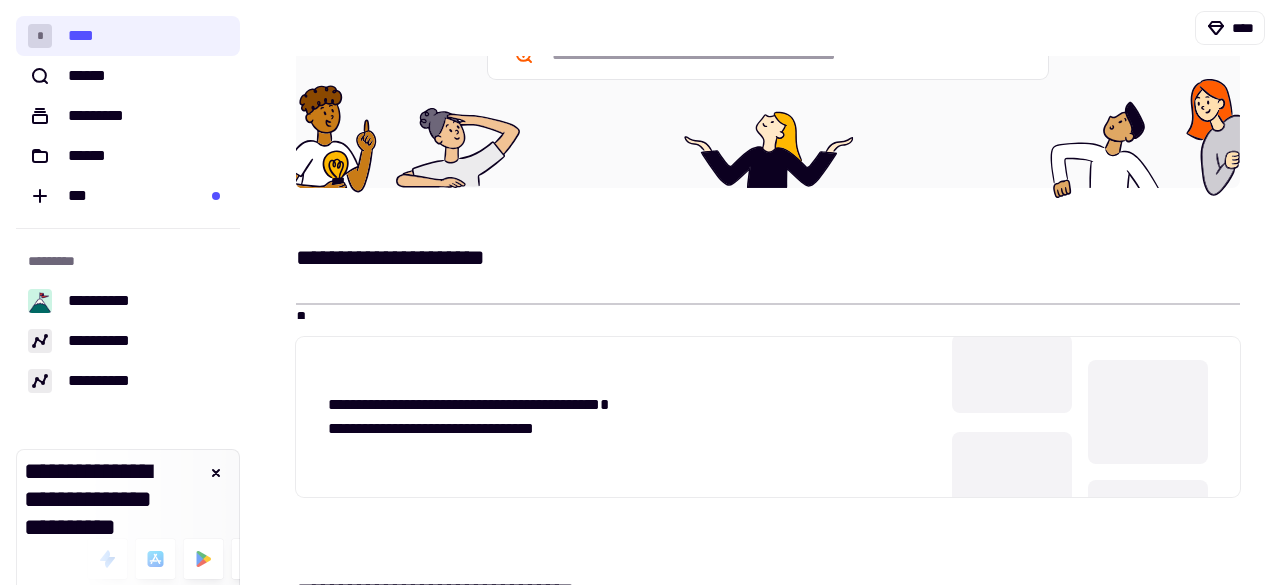 scroll, scrollTop: 0, scrollLeft: 0, axis: both 